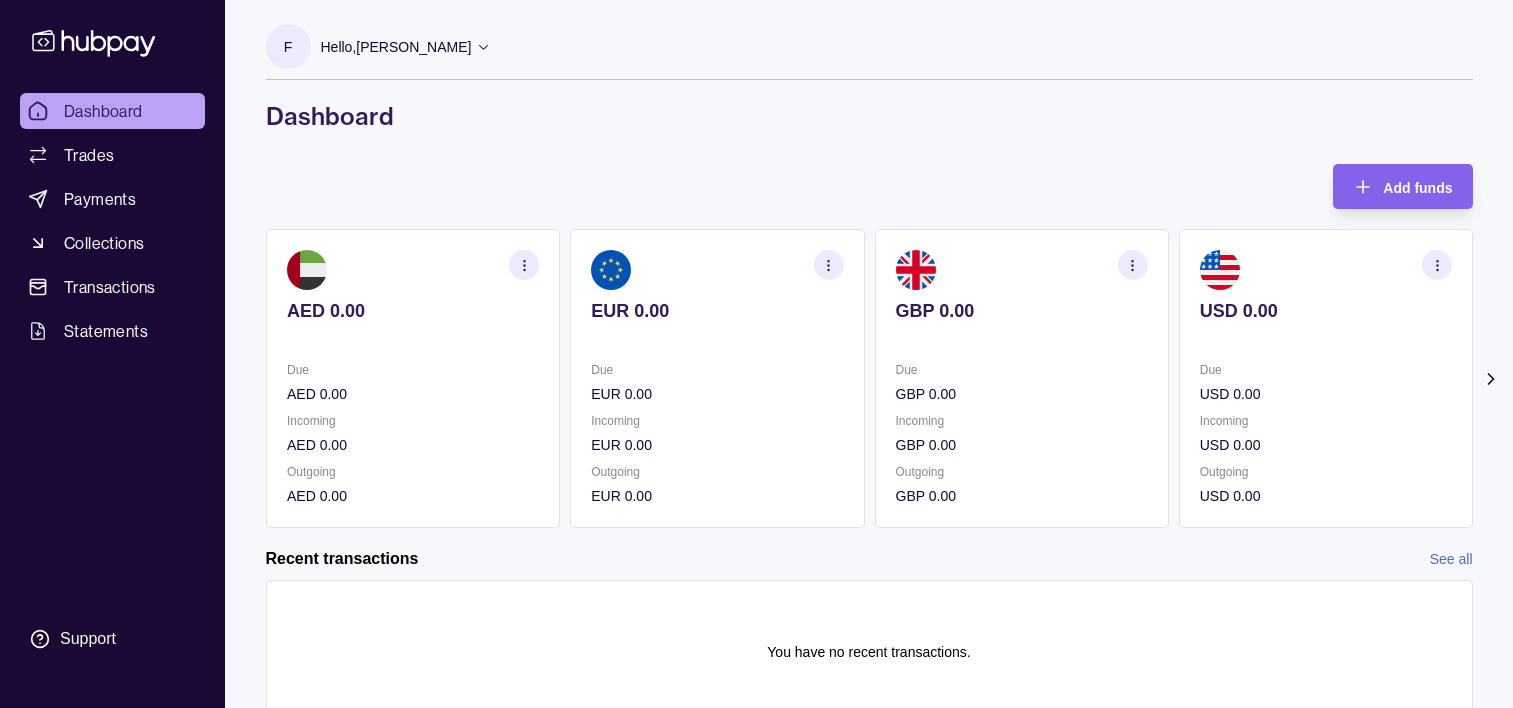 scroll, scrollTop: 0, scrollLeft: 0, axis: both 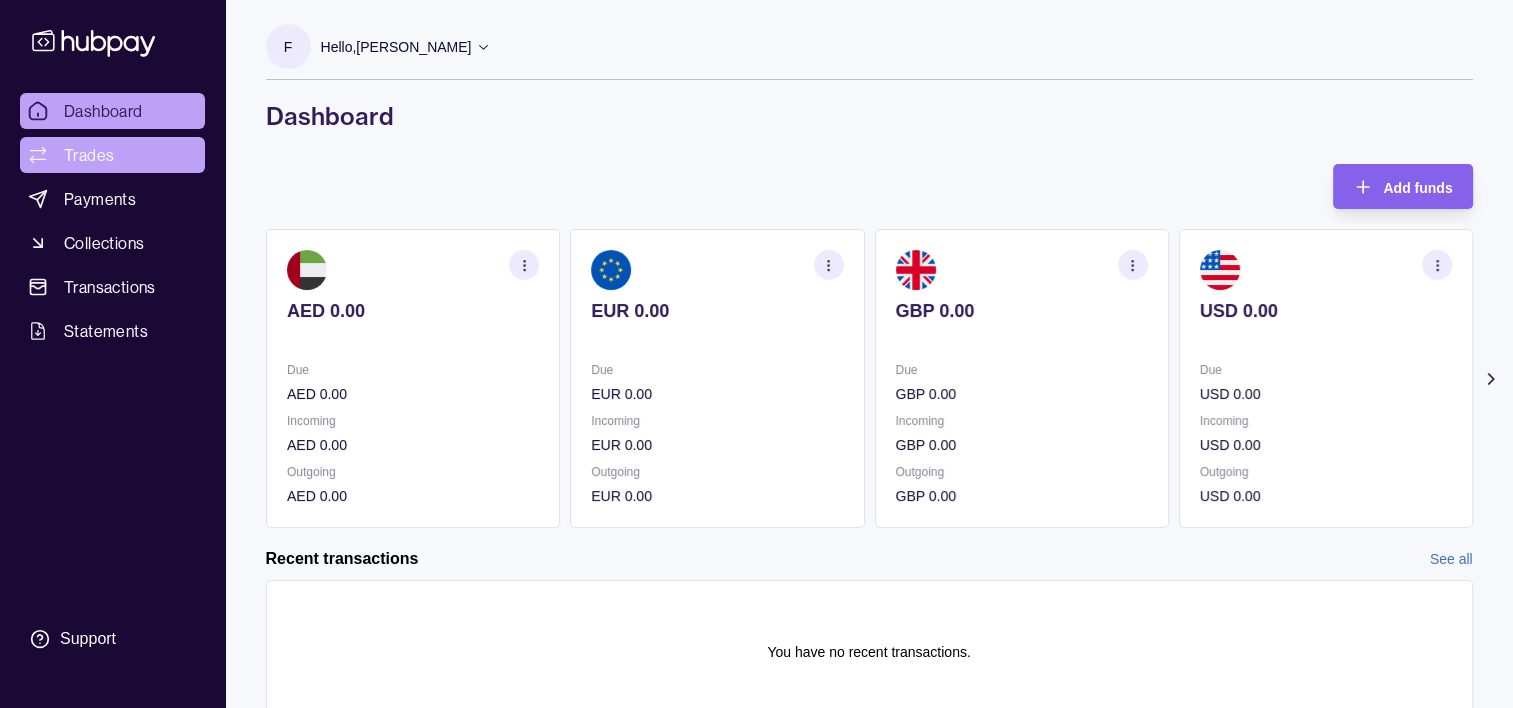 click on "Trades" at bounding box center [112, 155] 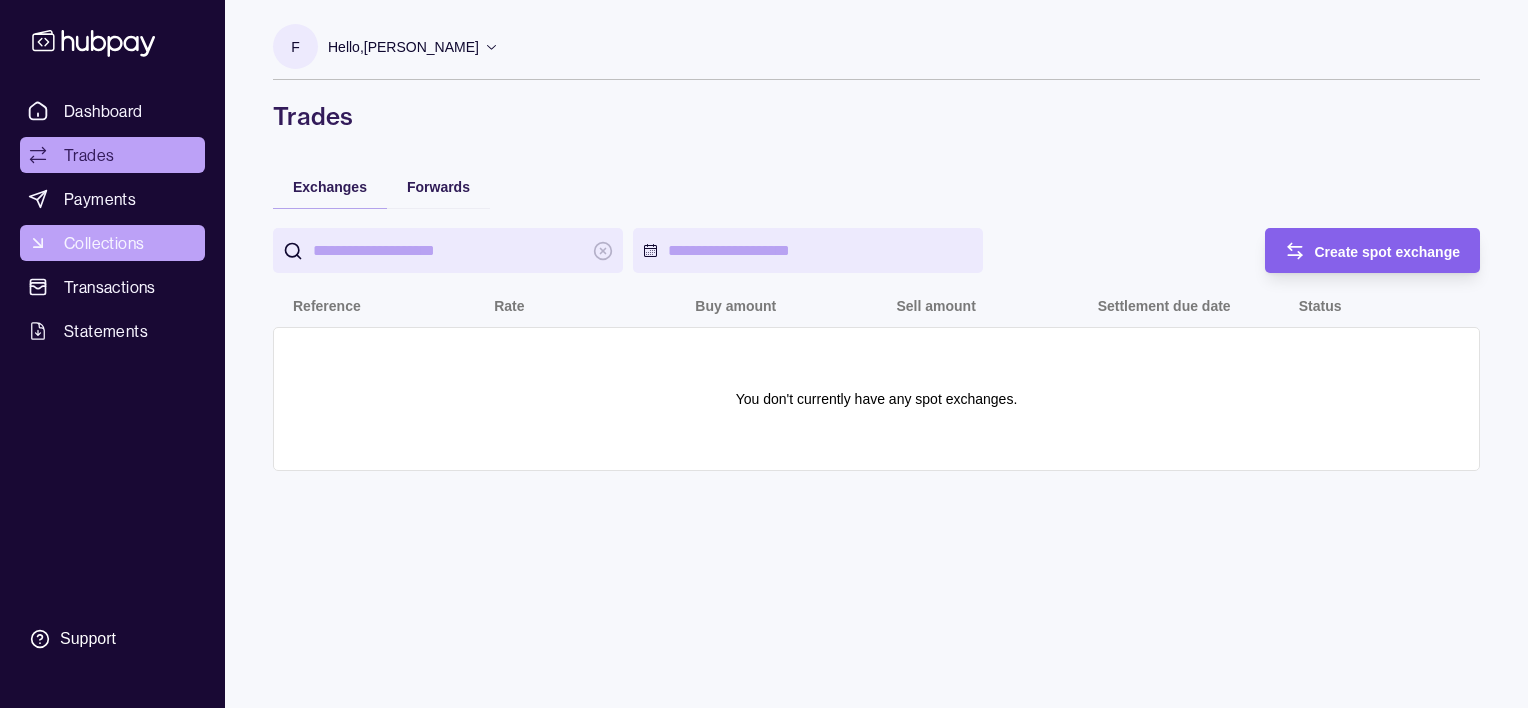 click on "Collections" at bounding box center (104, 243) 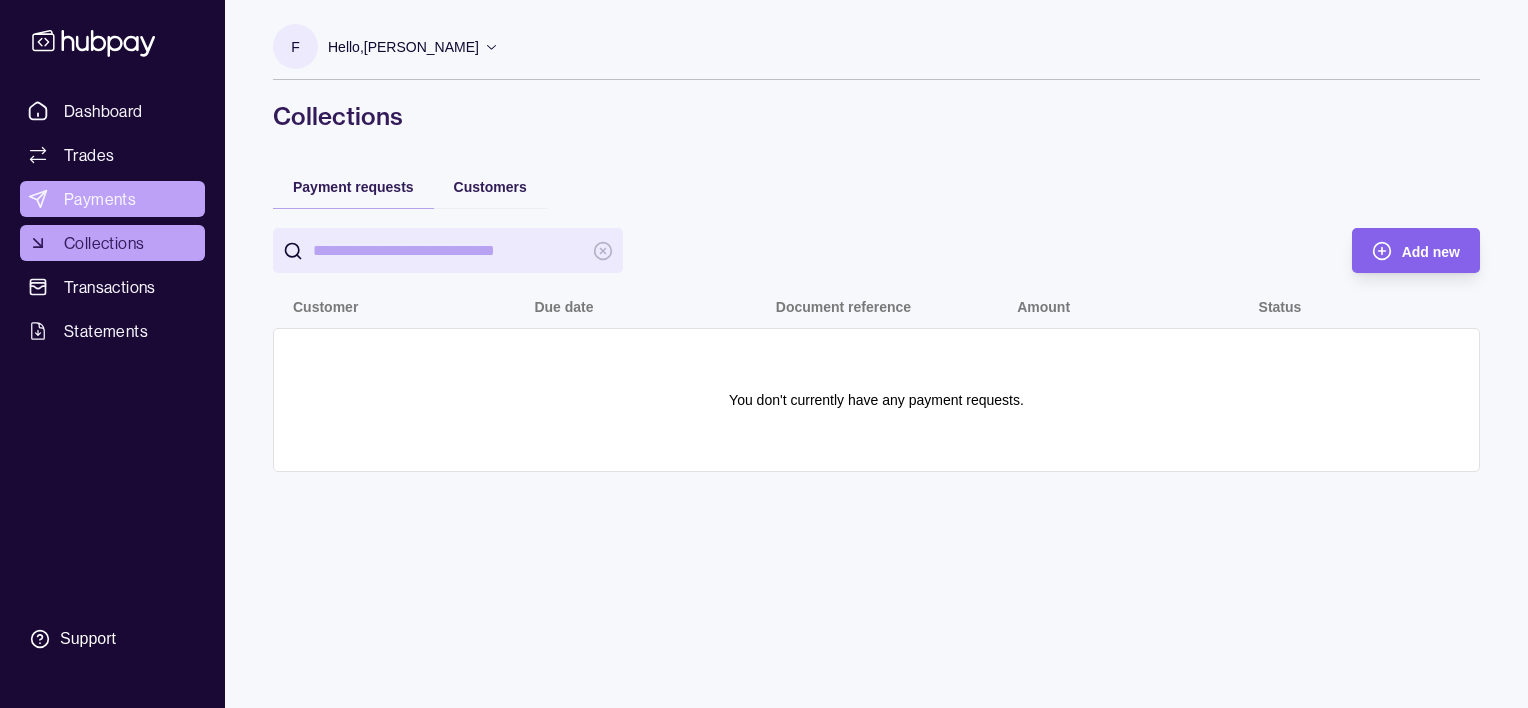 click on "Payments" at bounding box center (112, 199) 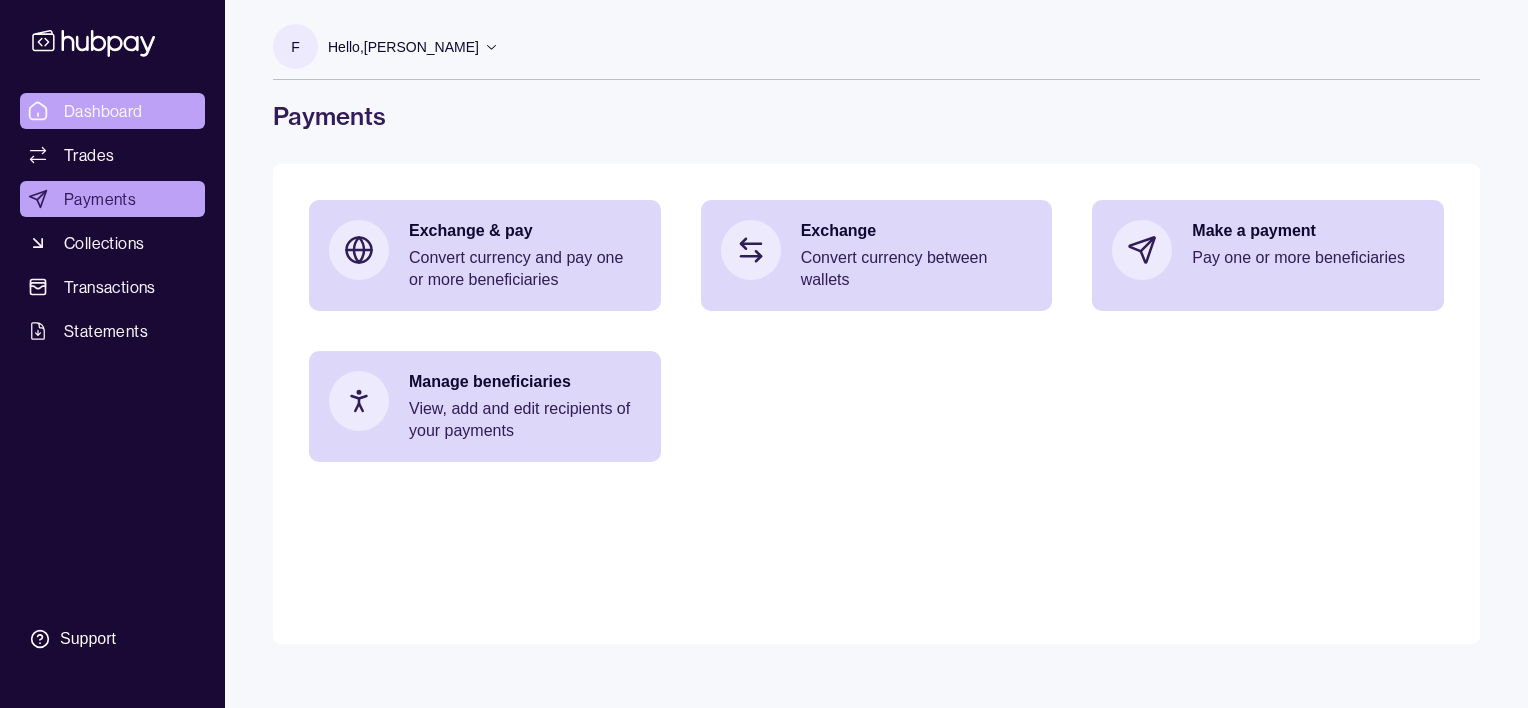 click on "Dashboard" at bounding box center [103, 111] 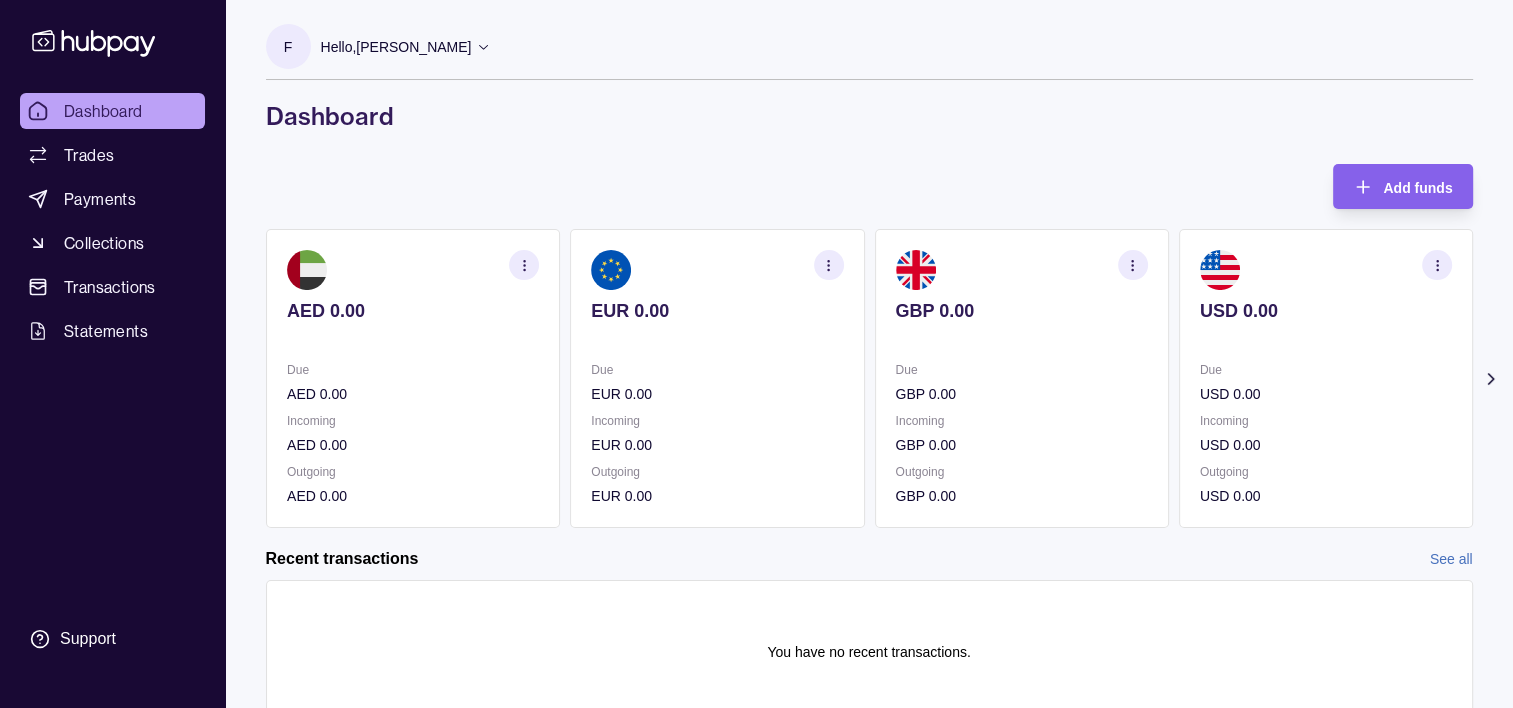 click 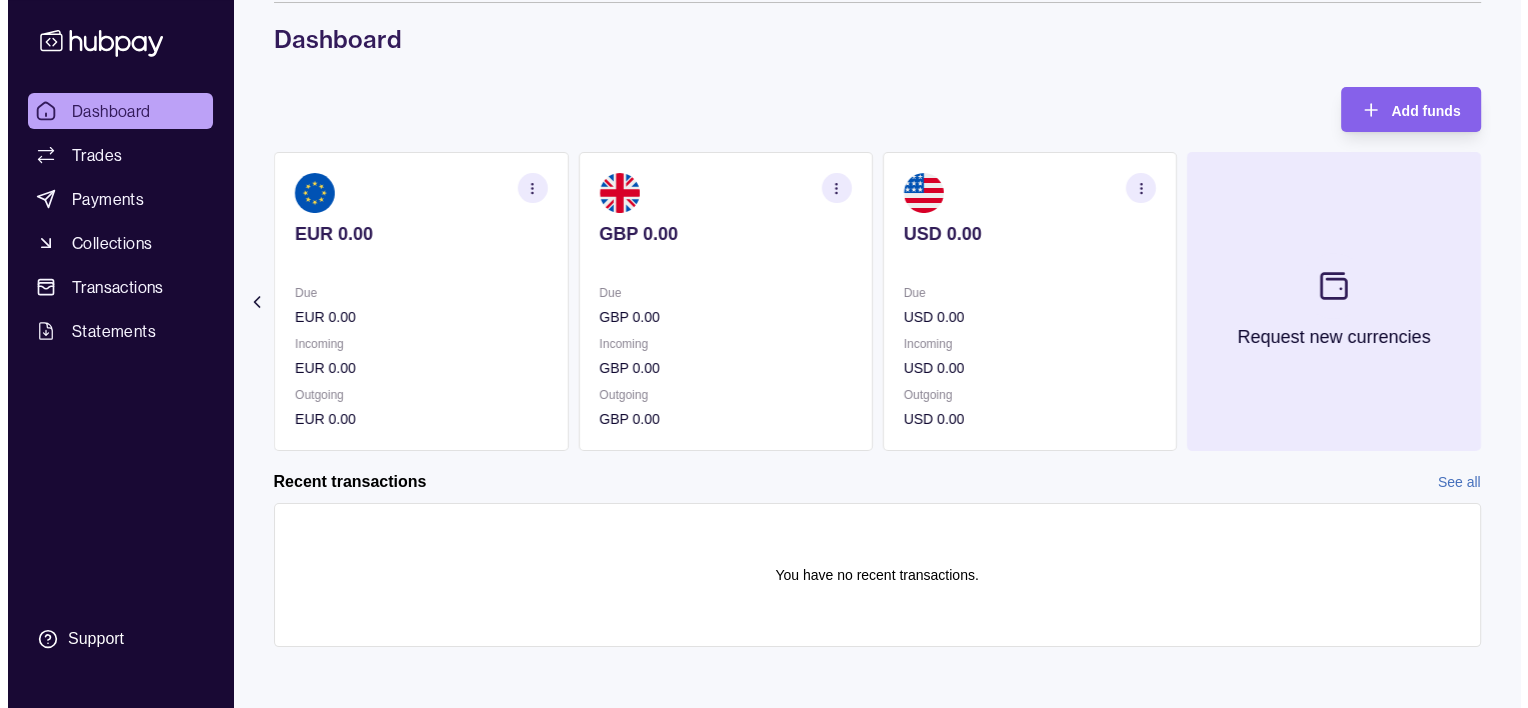 scroll, scrollTop: 80, scrollLeft: 0, axis: vertical 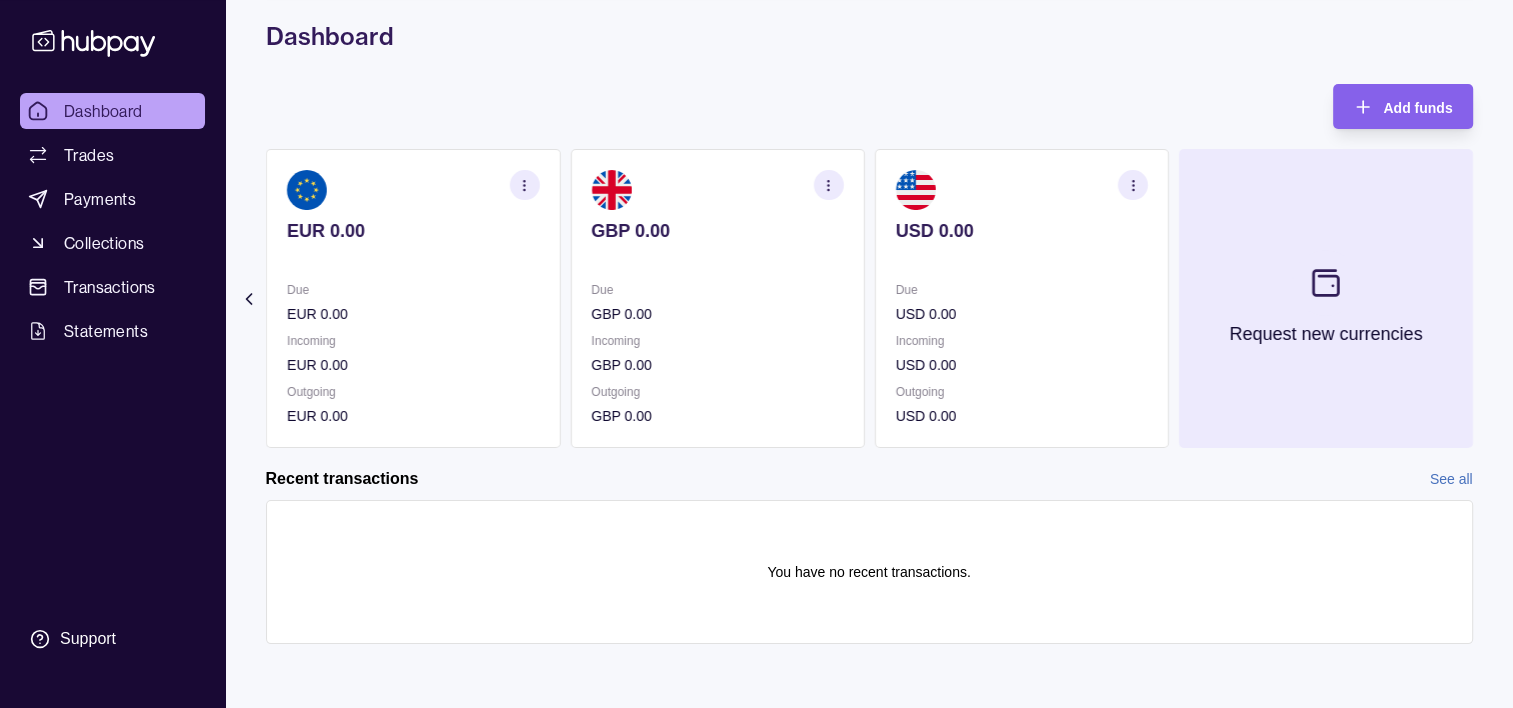 click on "Request new currencies" at bounding box center (1325, 334) 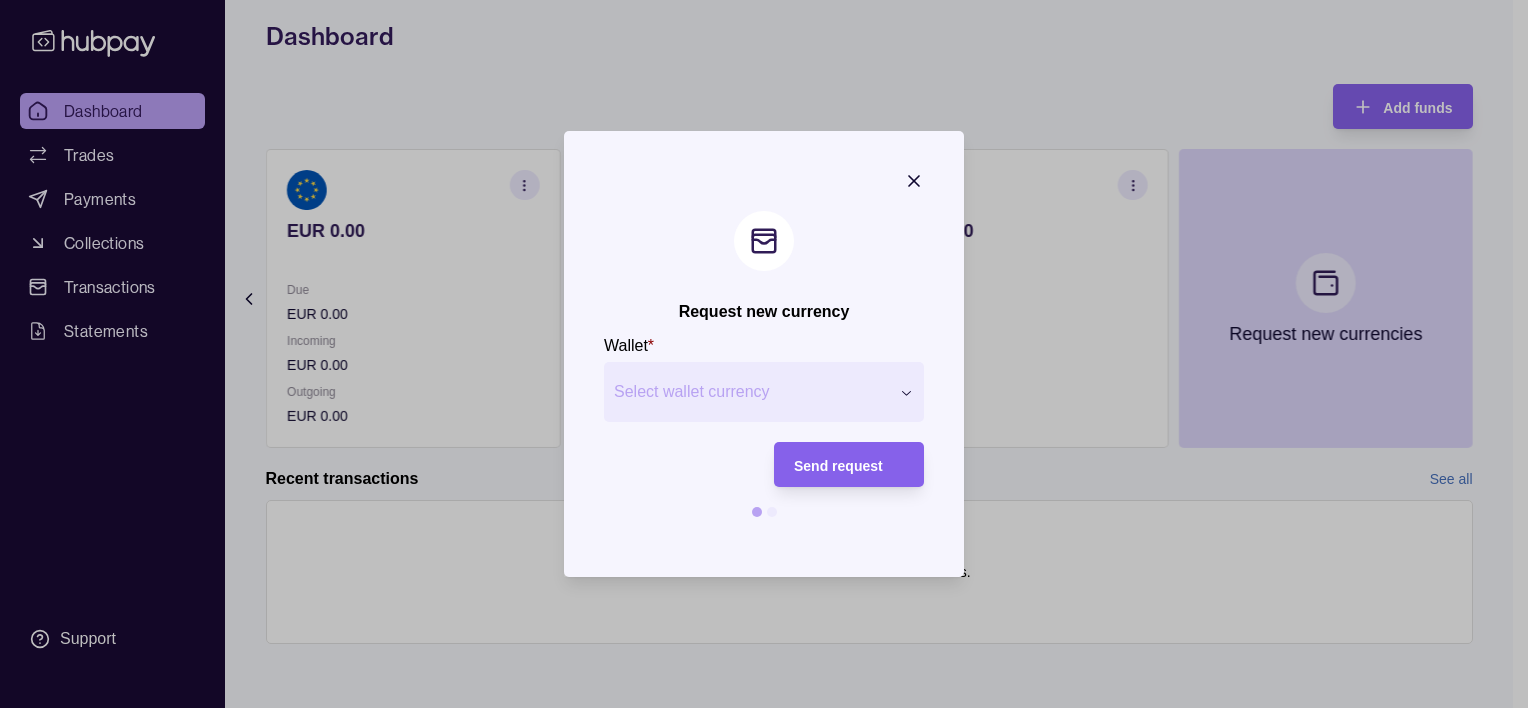 click on "Request new currency Wallet  * Select wallet currency *** *** *** *** *** *** *** *** *** *** *** *** *** *** *** *** *** *** *** *** *** *** *** *** *** *** *** *** *** *** *** *** *** *** *** *** *** *** *** *** *** *** Send request" at bounding box center (756, 708) 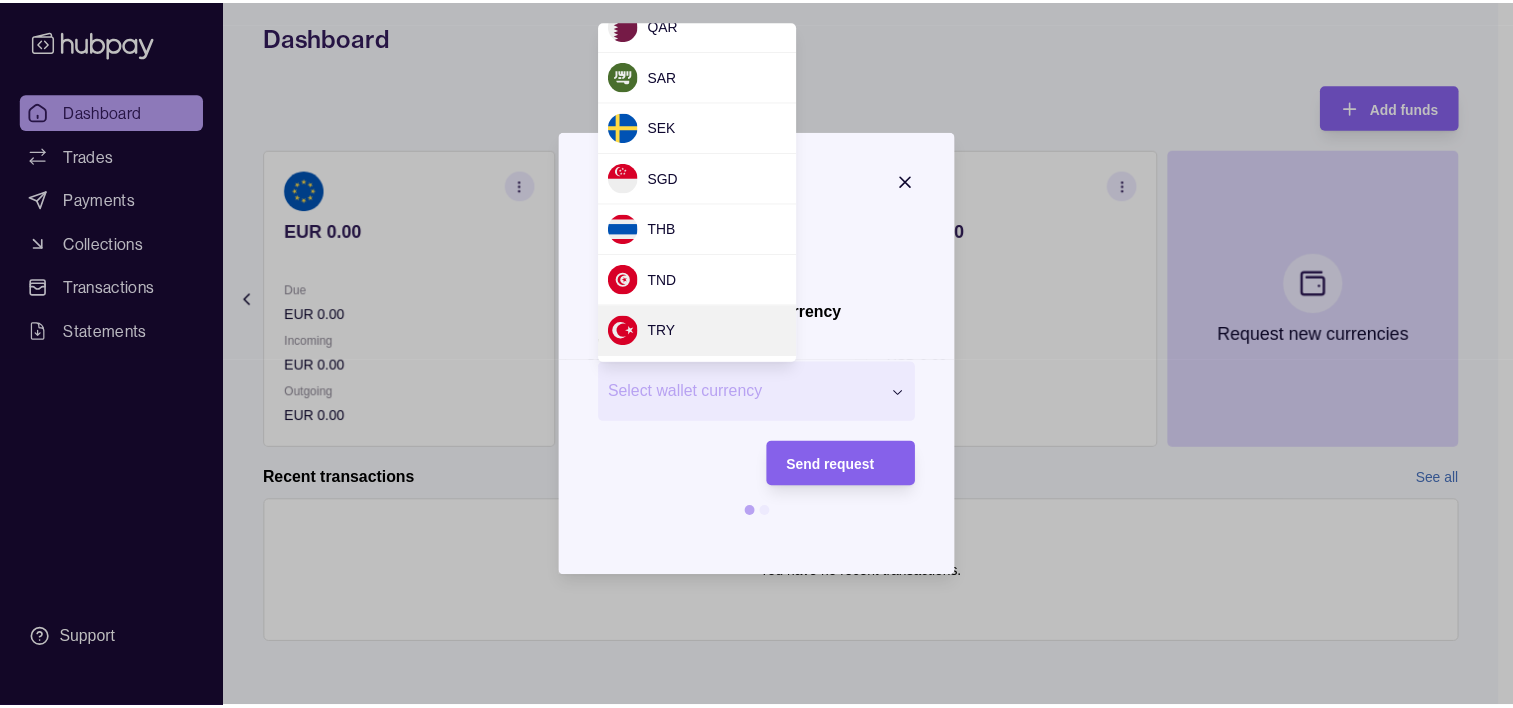 scroll, scrollTop: 1791, scrollLeft: 0, axis: vertical 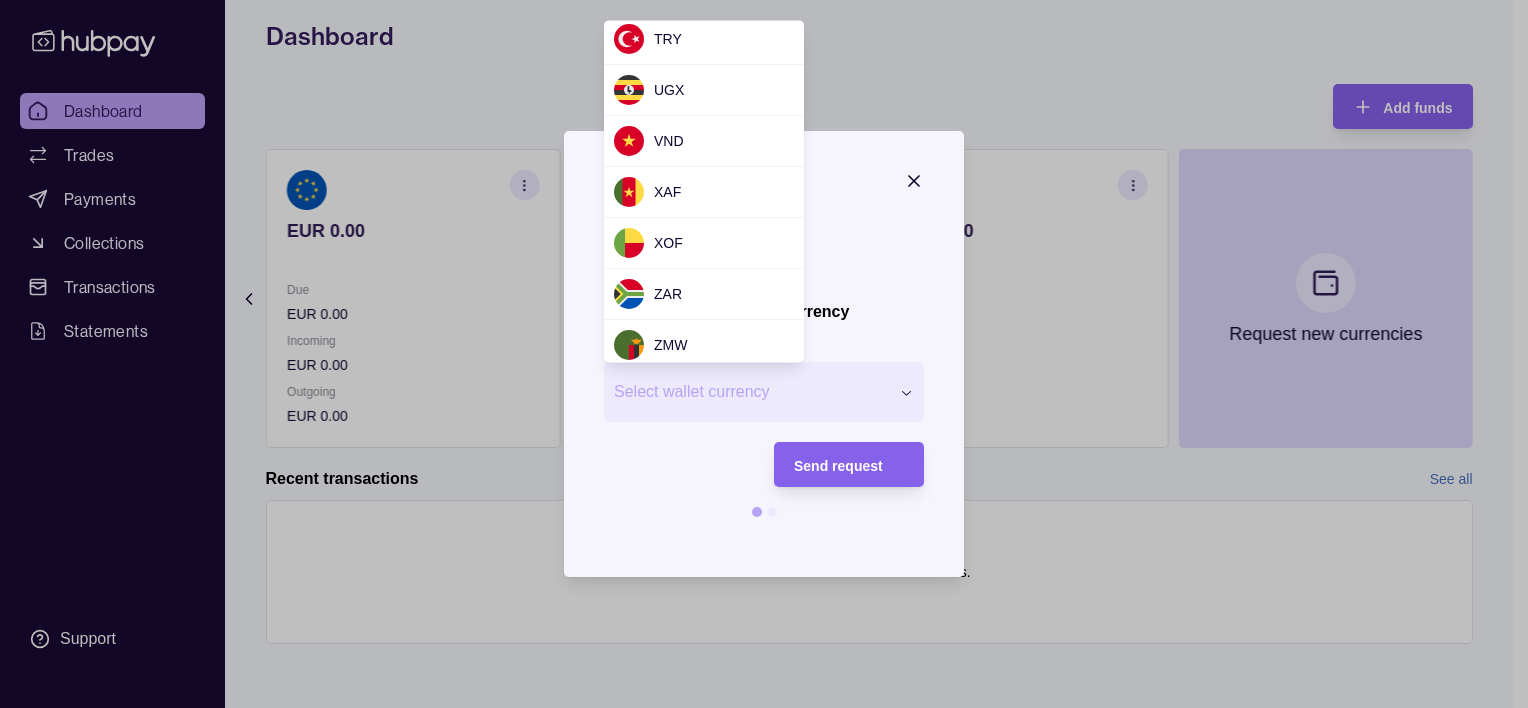 click on "Request new currency Wallet  * Select wallet currency *** *** *** *** *** *** *** *** *** *** *** *** *** *** *** *** *** *** *** *** *** *** *** *** *** *** *** *** *** *** *** *** *** *** *** *** *** *** *** *** *** *** Send request" at bounding box center [756, 708] 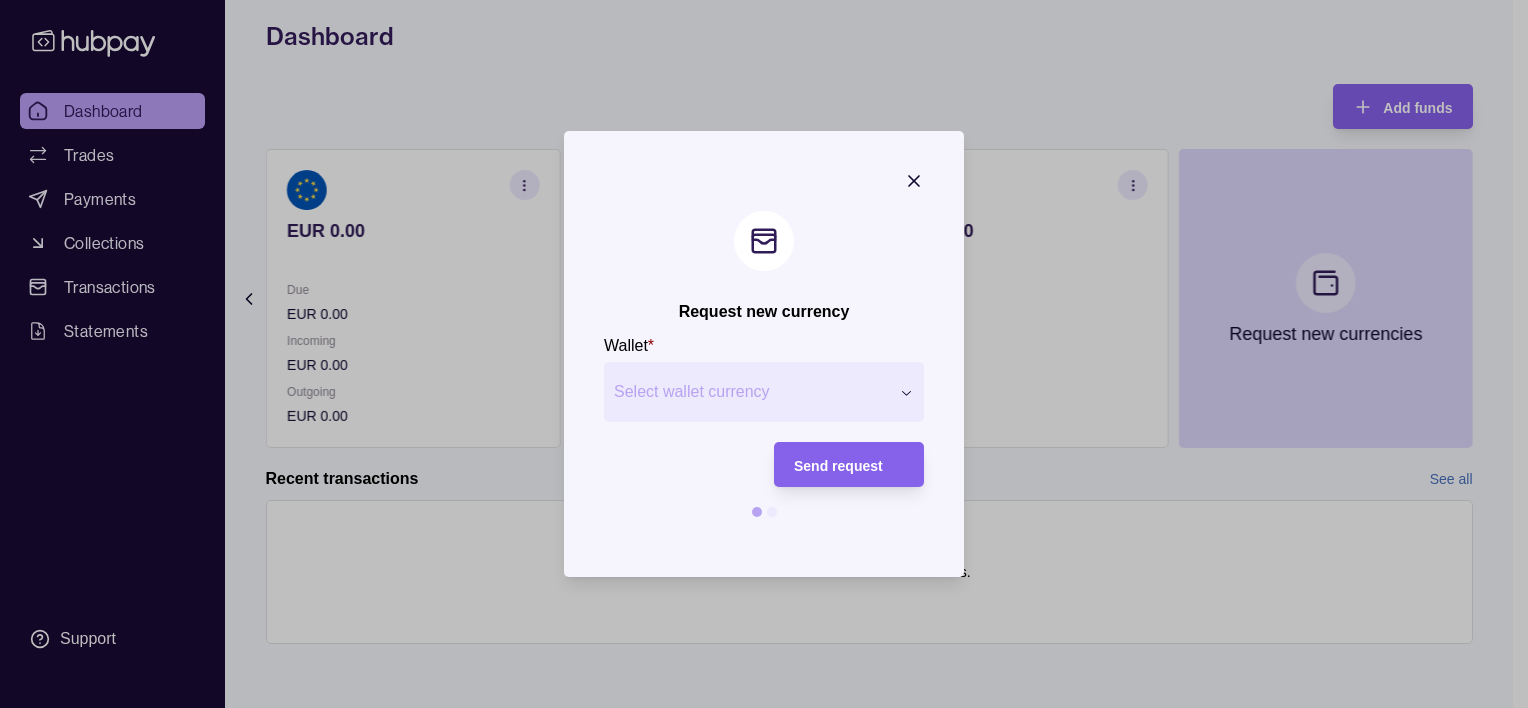 click on "Request new currency Wallet  * Select wallet currency *** *** *** *** *** *** *** *** *** *** *** *** *** *** *** *** *** *** *** *** *** *** *** *** *** *** *** *** *** *** *** *** *** *** *** *** *** *** *** *** *** *** Send request" at bounding box center [764, 354] 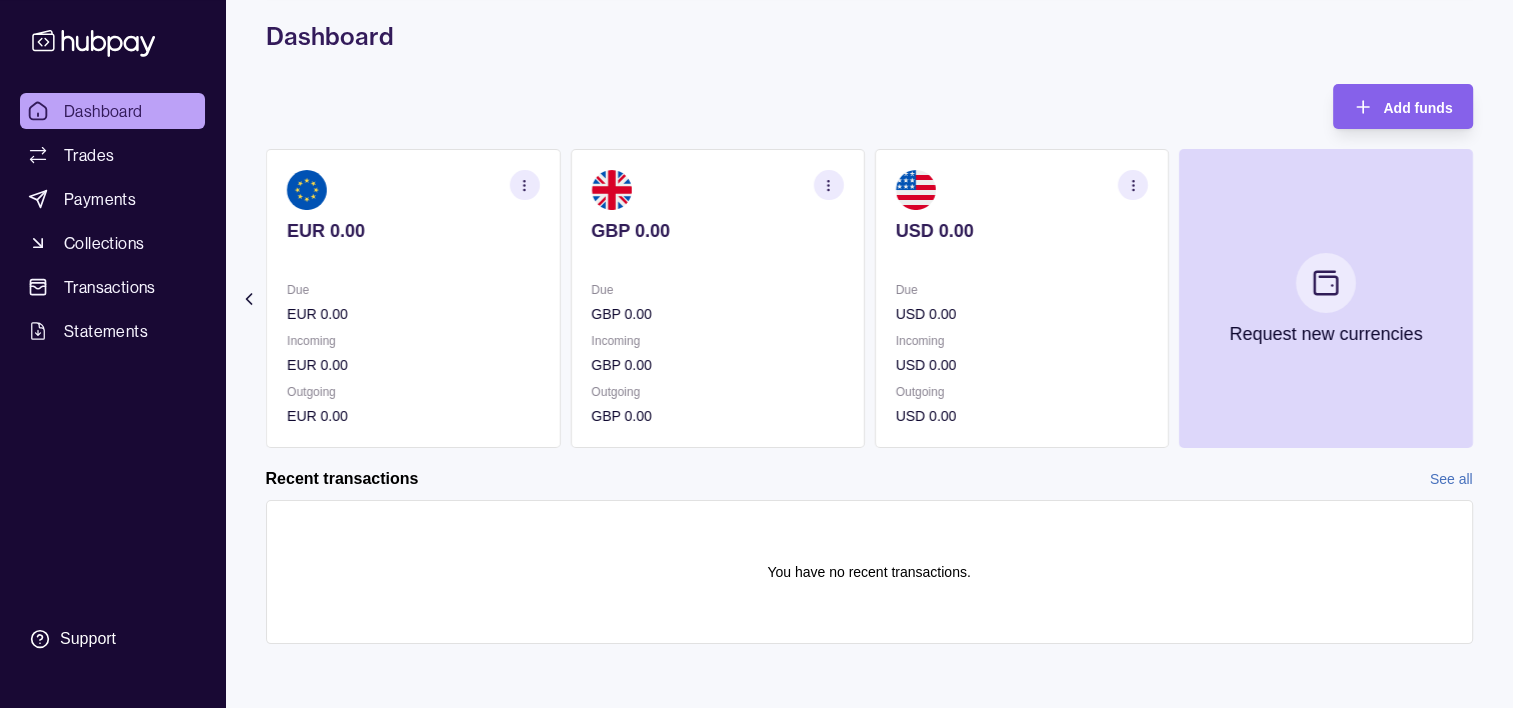 click 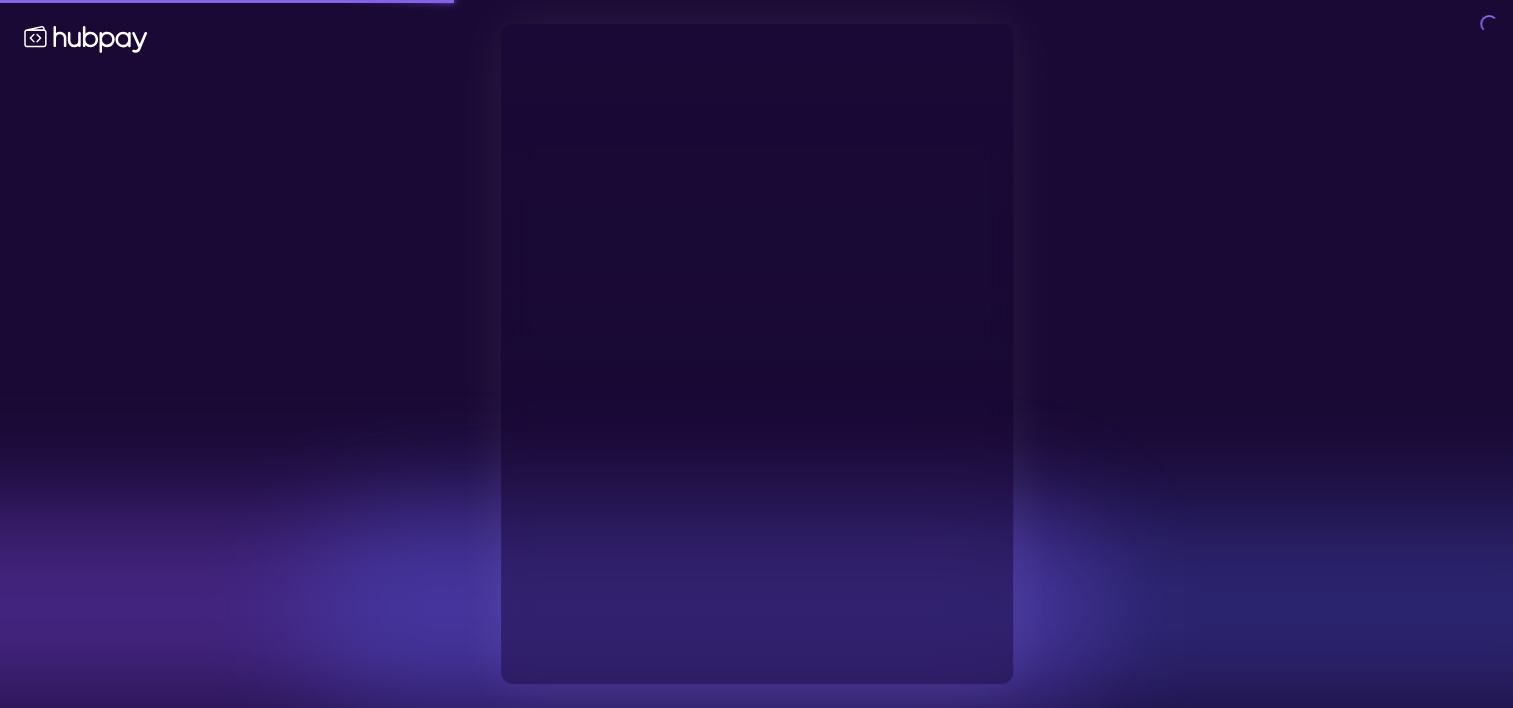 type on "**********" 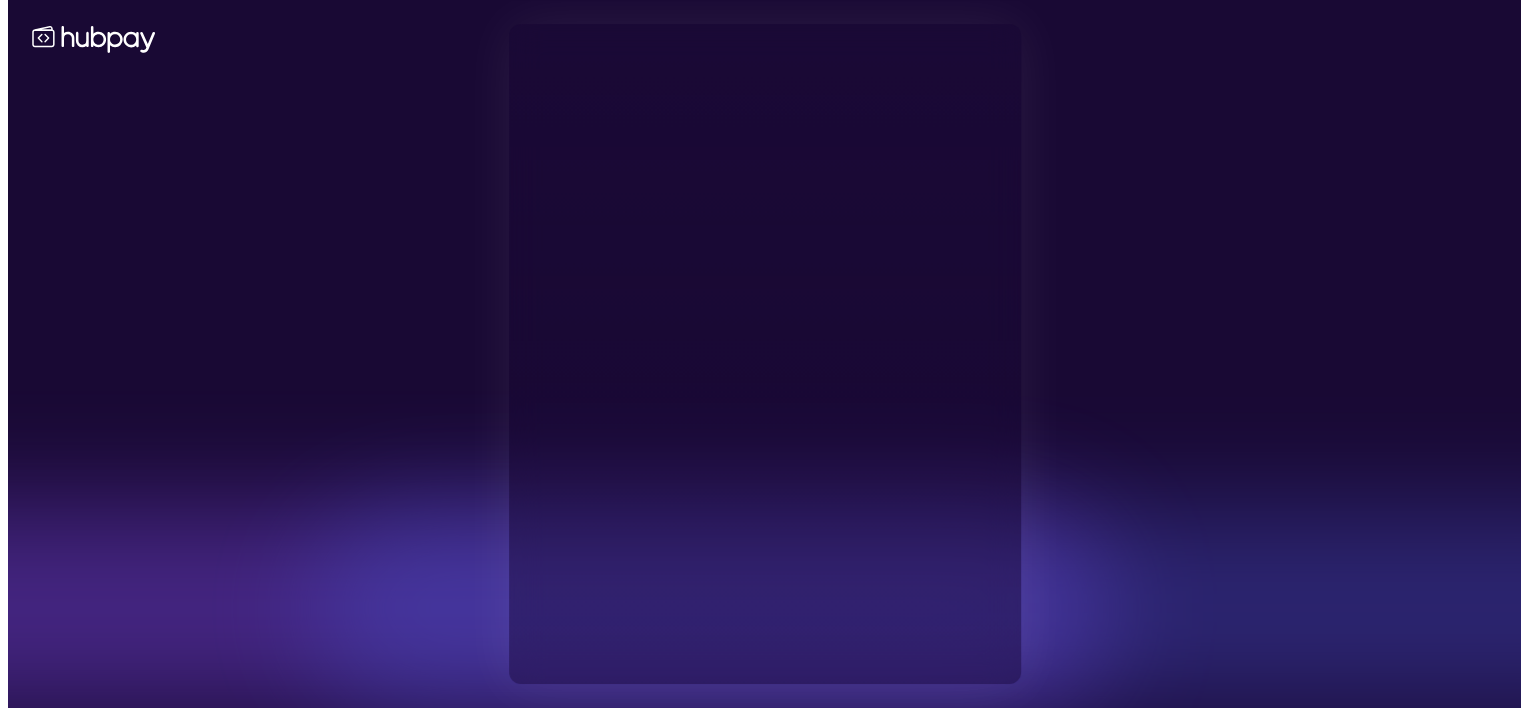 scroll, scrollTop: 0, scrollLeft: 0, axis: both 